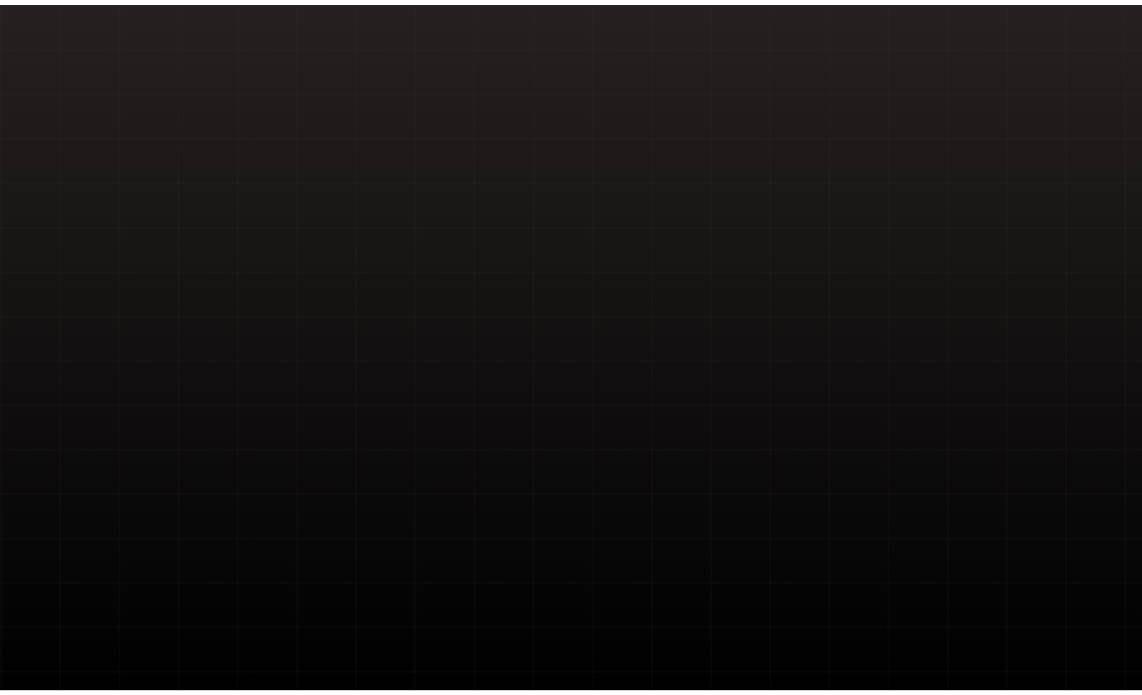 scroll, scrollTop: 0, scrollLeft: 0, axis: both 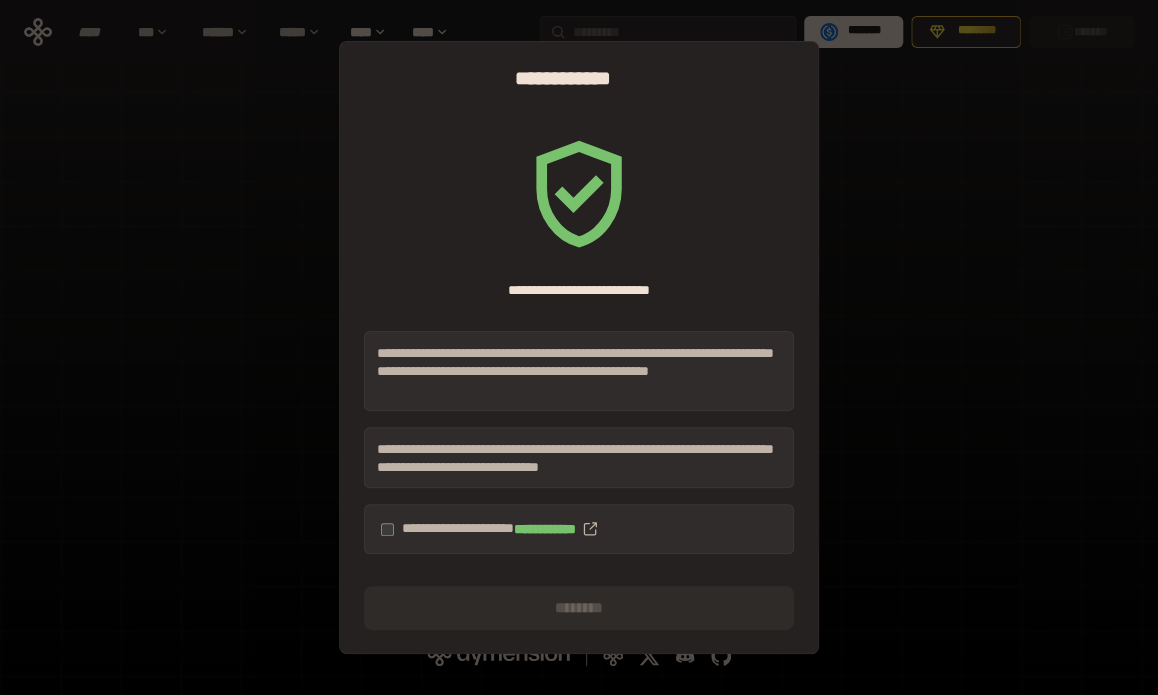 click on "**********" at bounding box center [579, 529] 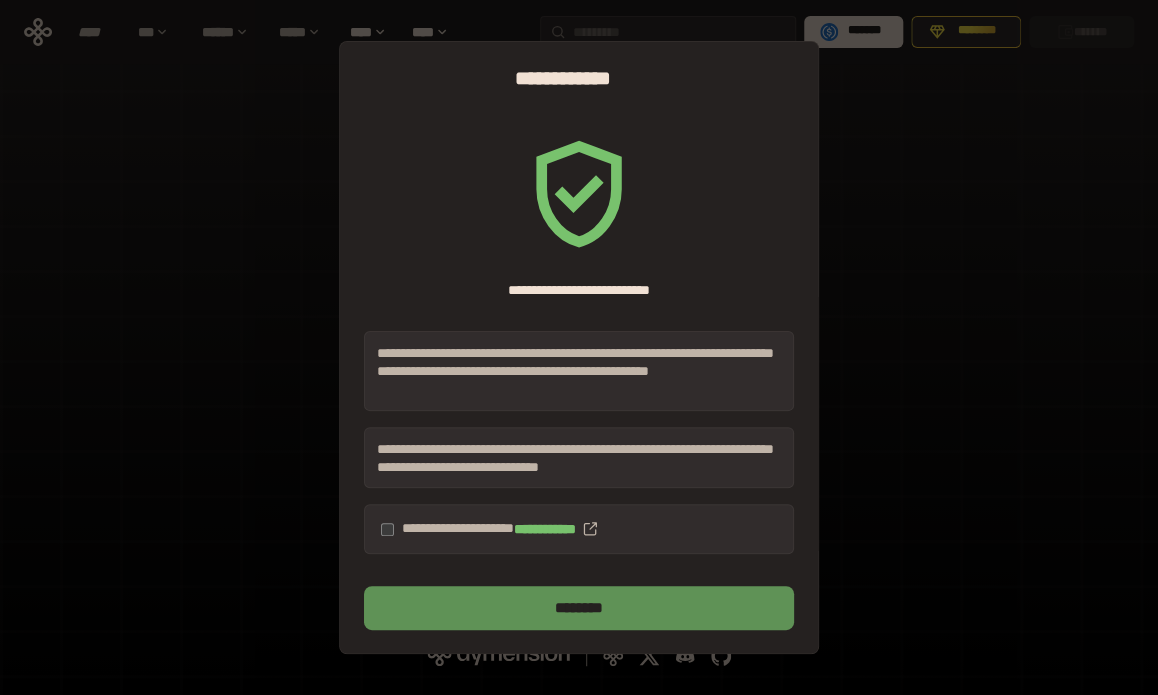 click on "********" at bounding box center (579, 608) 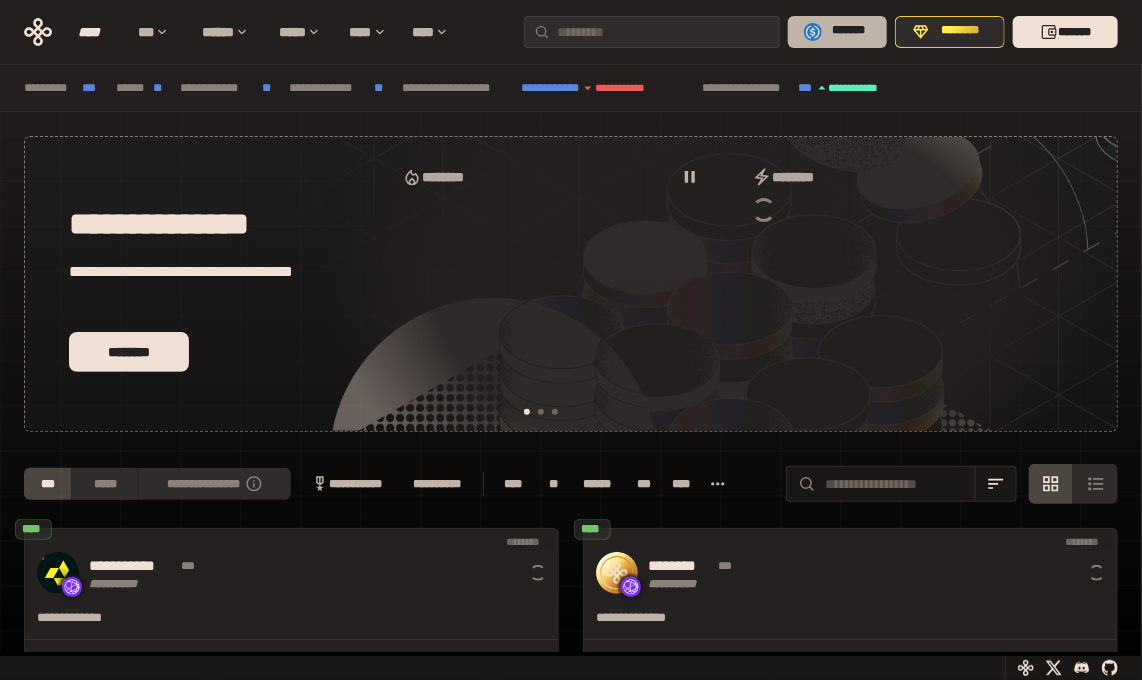 scroll, scrollTop: 0, scrollLeft: 16, axis: horizontal 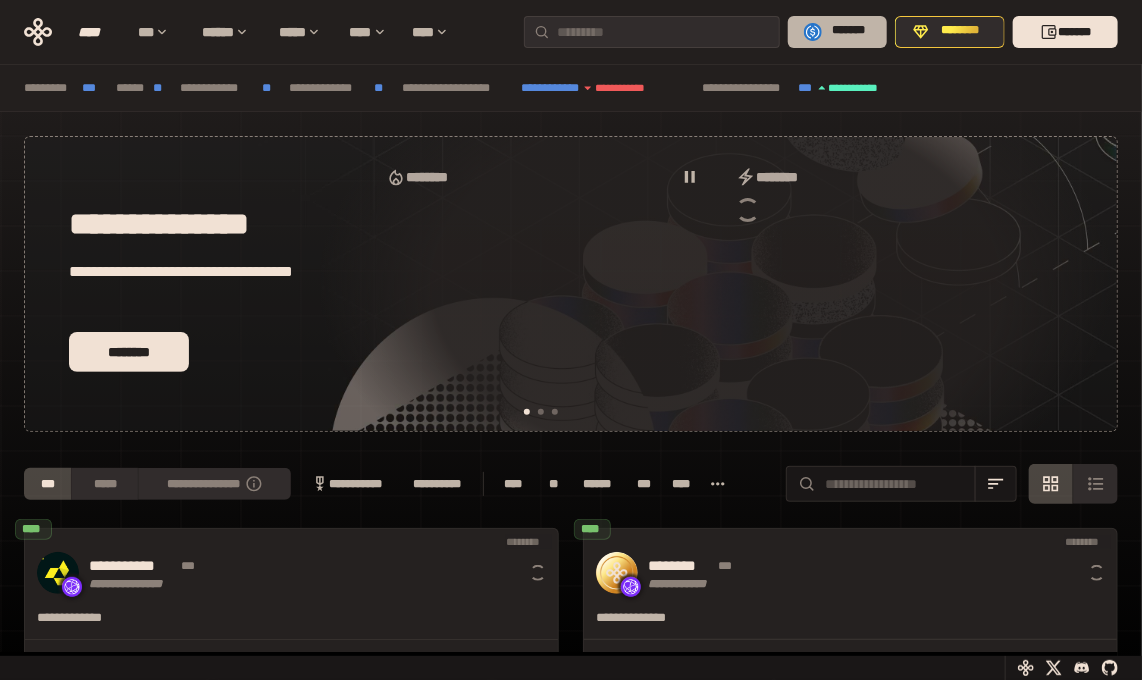 click on "*******" at bounding box center (848, 31) 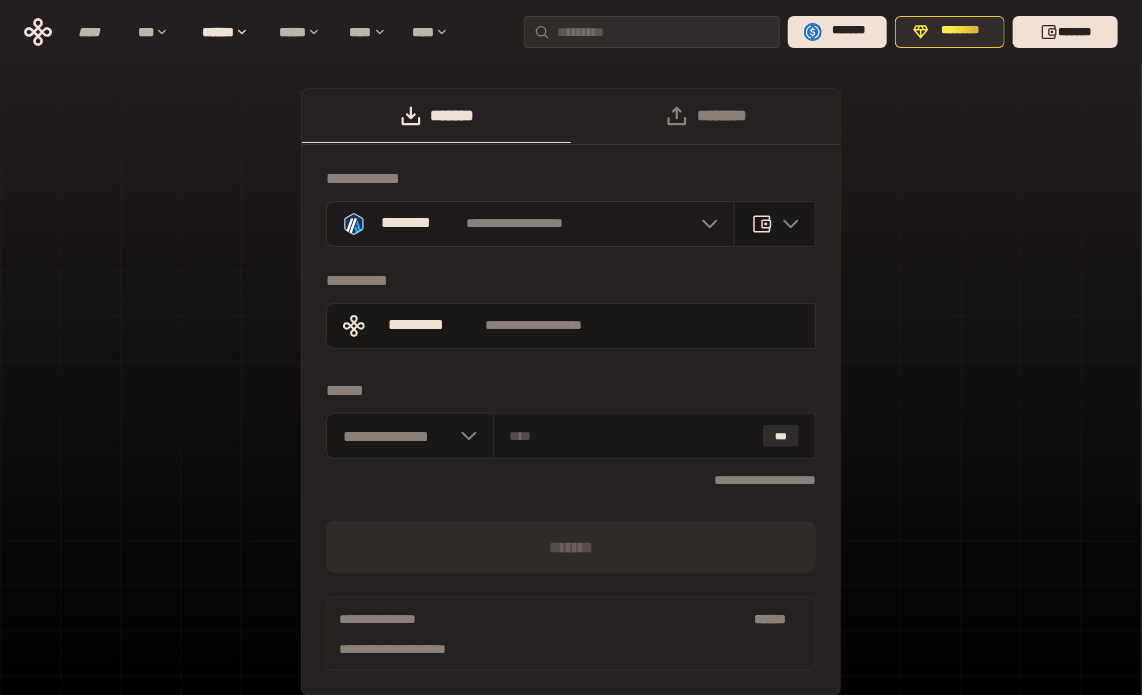 click on "**********" at bounding box center [530, 224] 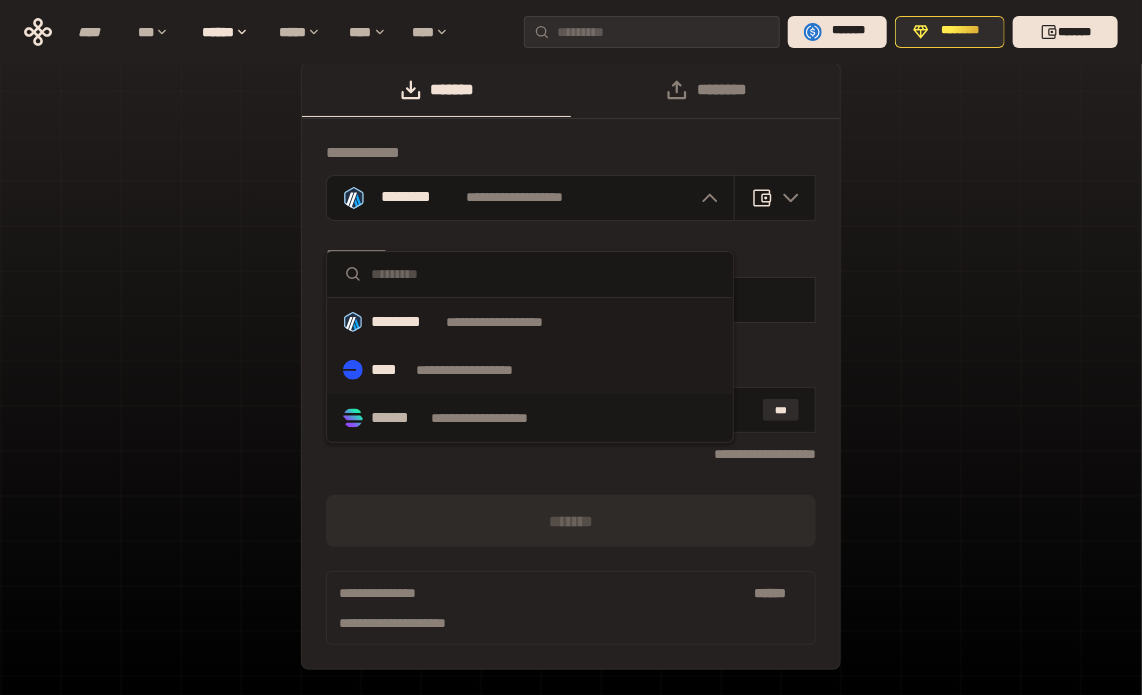 scroll, scrollTop: 0, scrollLeft: 0, axis: both 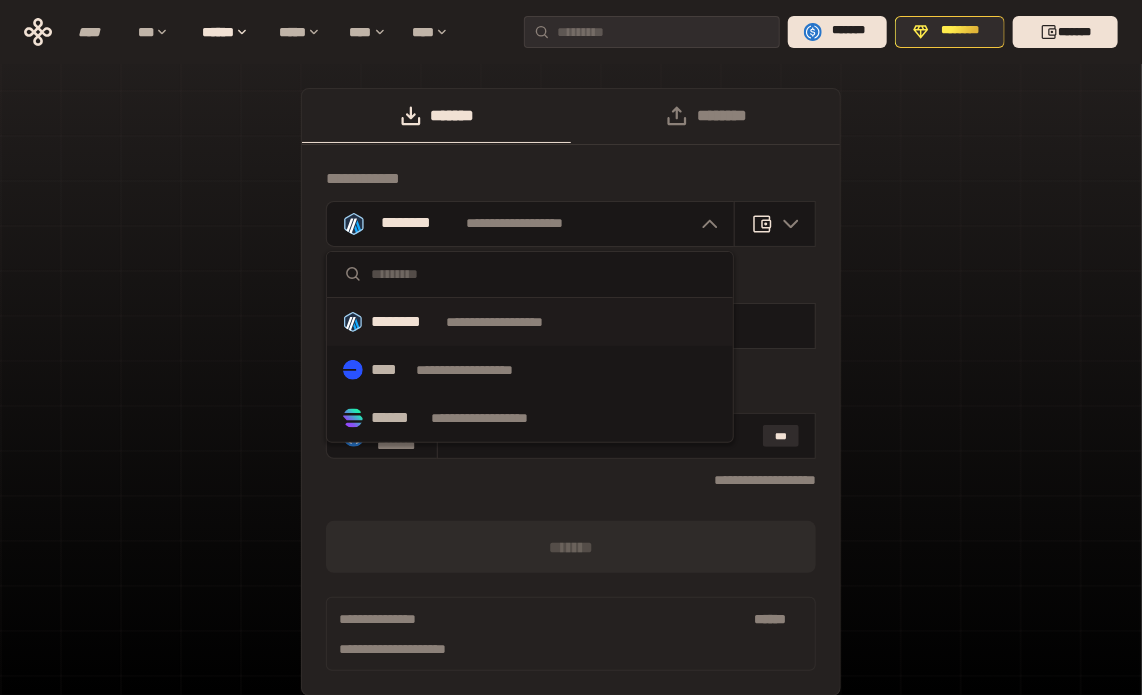 click on "[FIRST] [LAST] [COMPANY] [PRODUCT] [ADDRESS] [CITY] [STATE] [ZIP] [COUNTRY] [PHONE] [EMAIL] [DATE] [TIME] [CREDIT_CARD]" at bounding box center (571, 392) 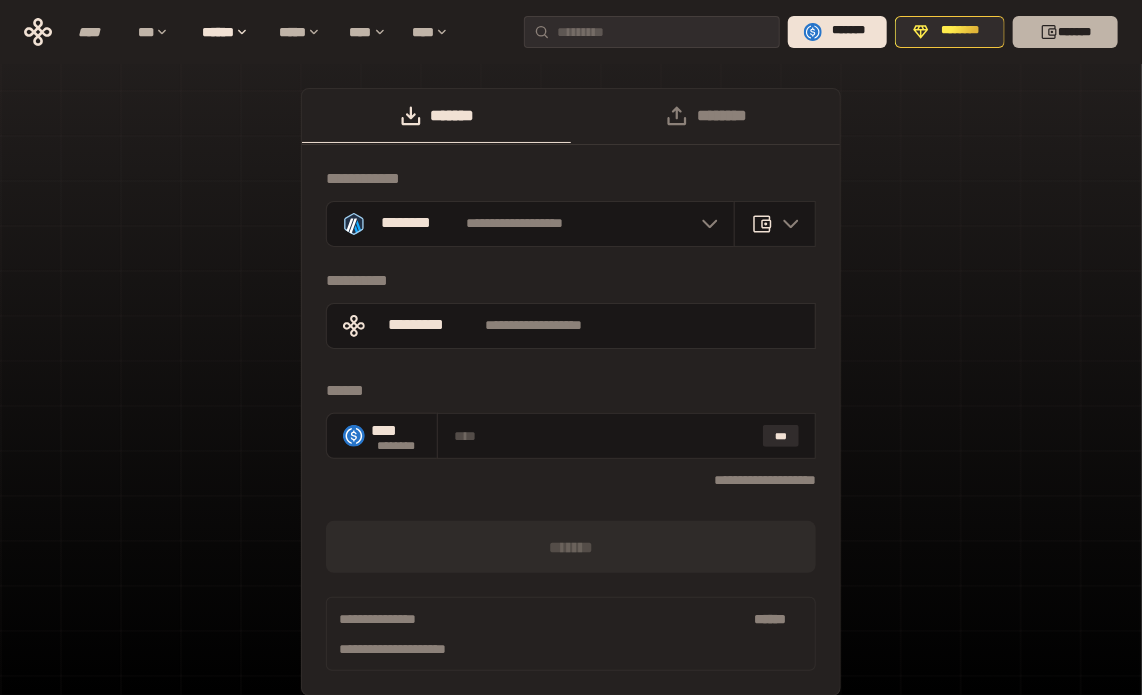 click on "*******" at bounding box center (1065, 32) 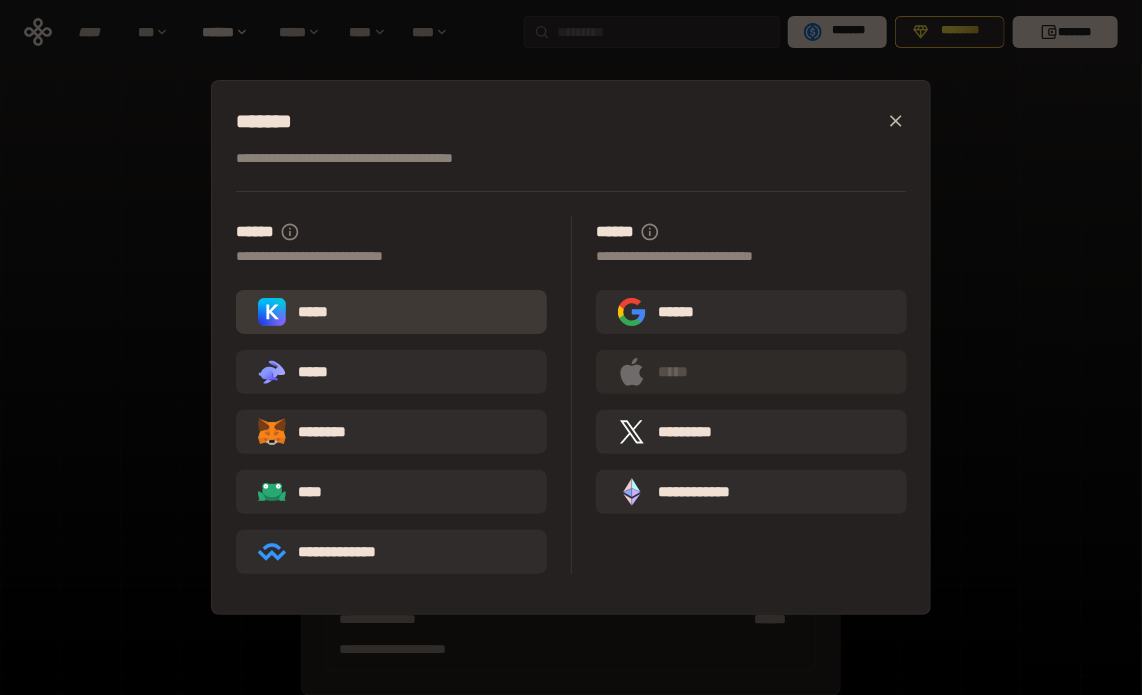click on "*****" at bounding box center (391, 312) 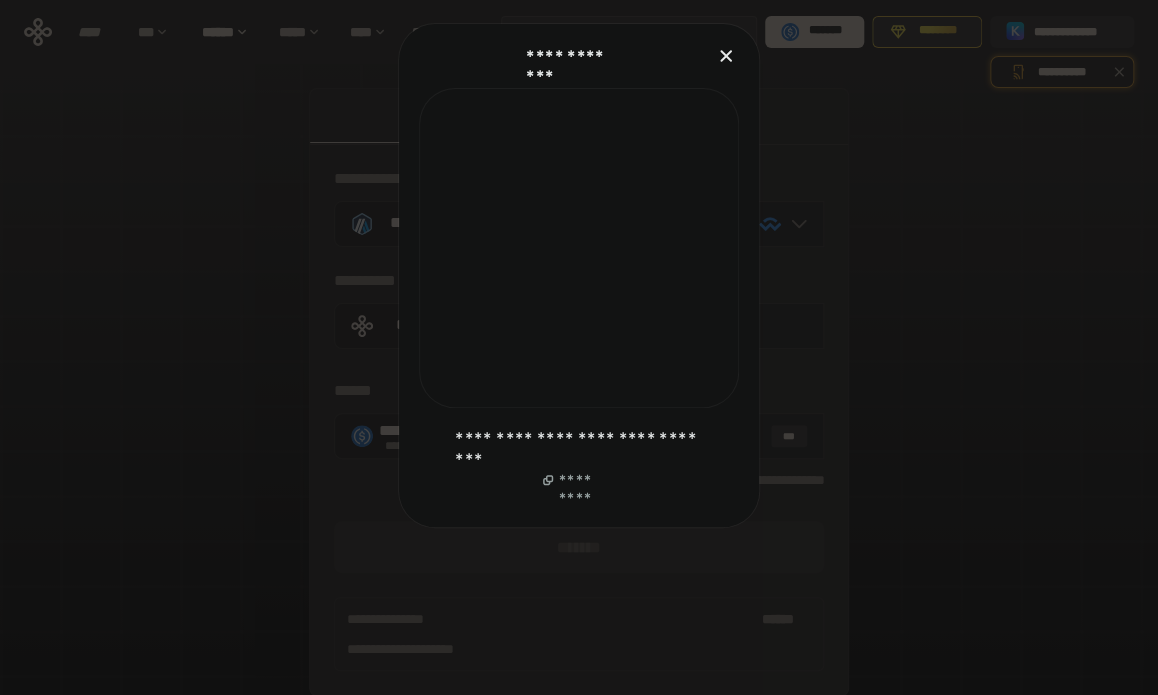 click 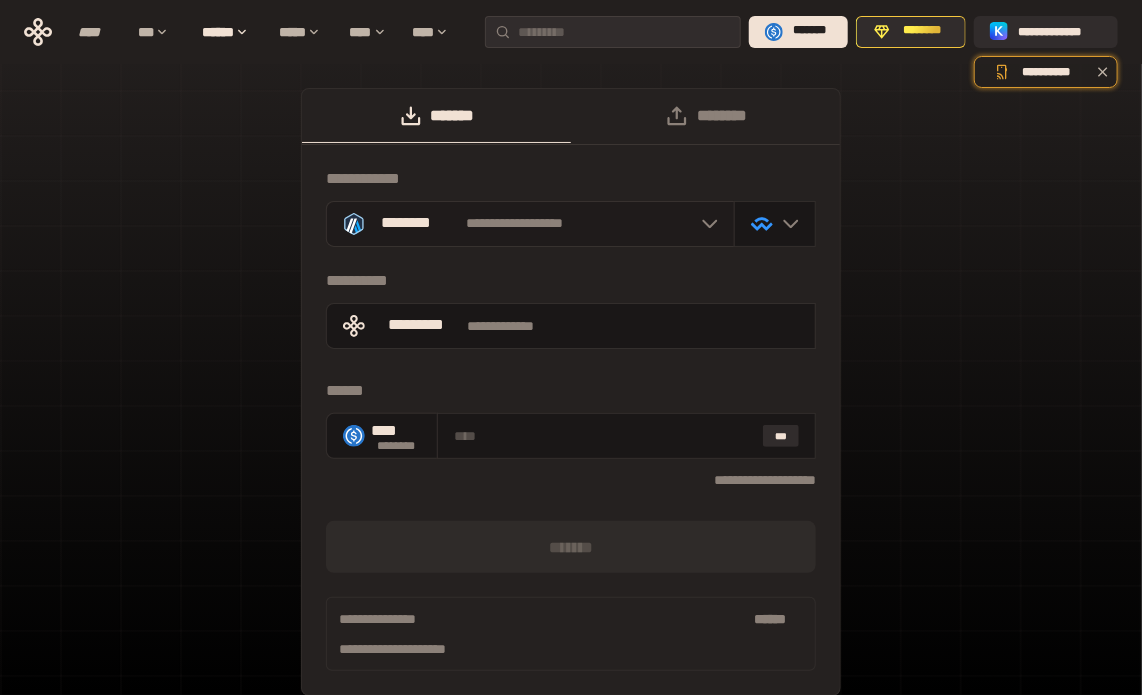 click on "**********" at bounding box center (515, 224) 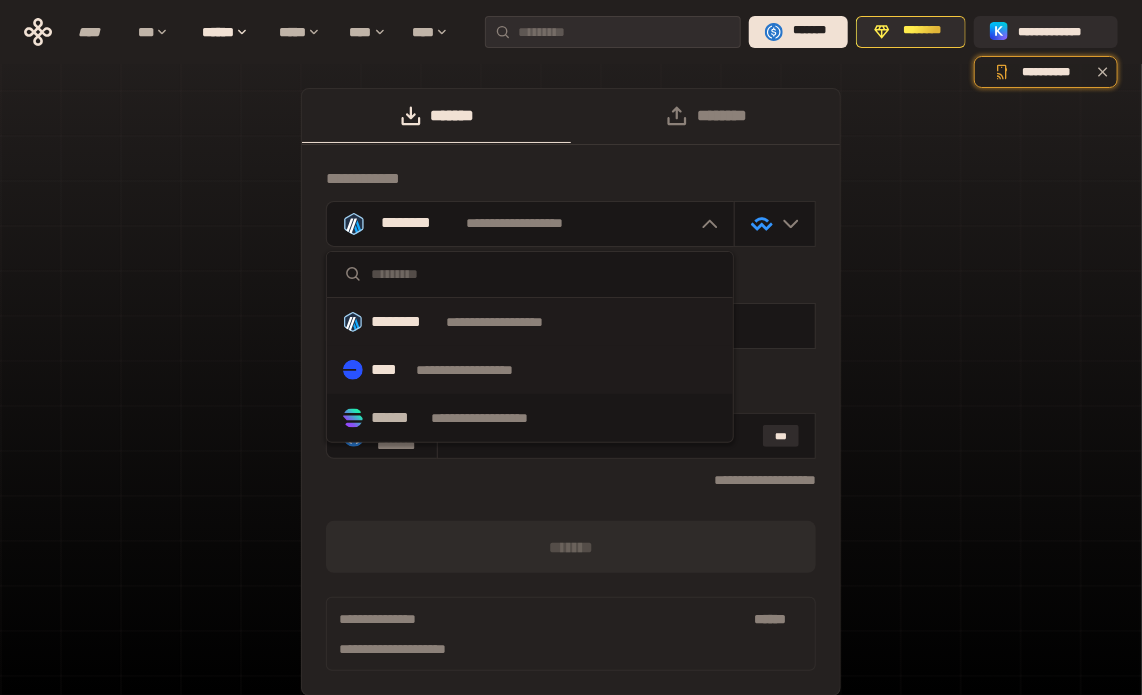 click on "**********" at bounding box center (484, 370) 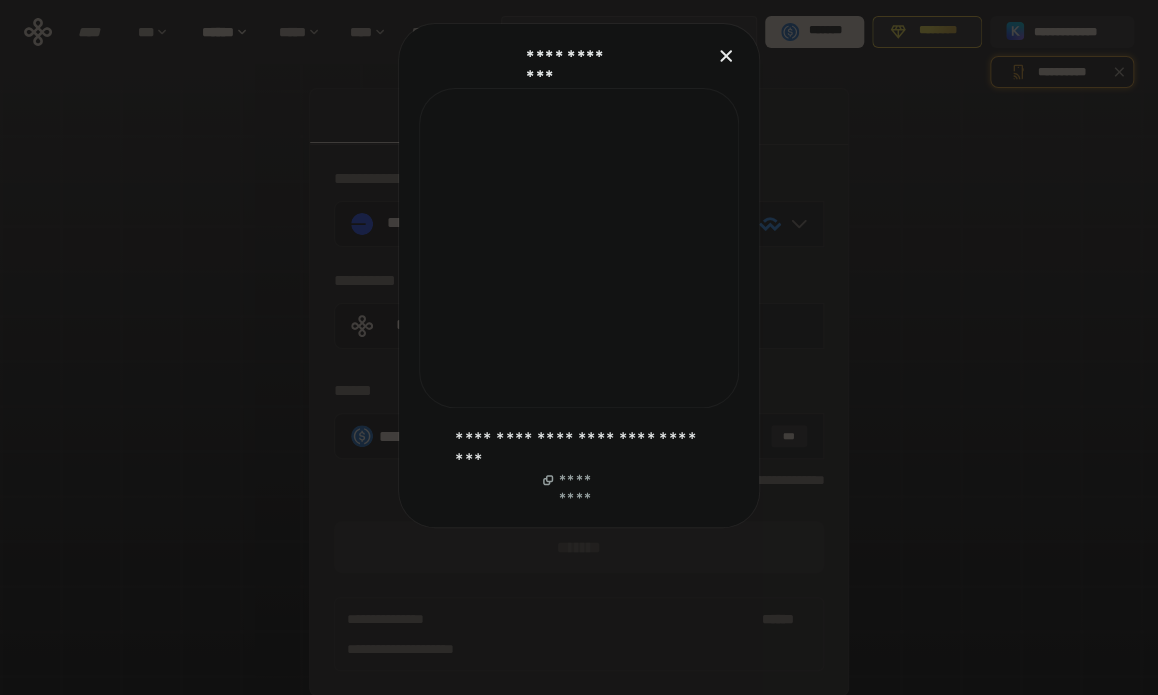 click 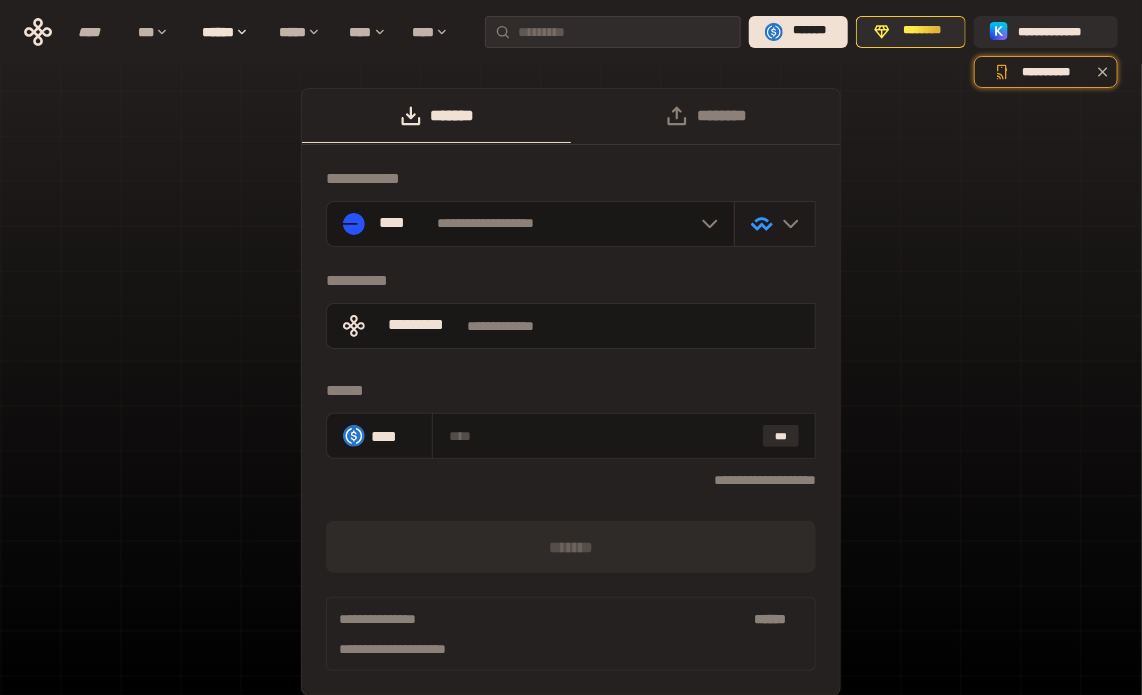 click at bounding box center [775, 224] 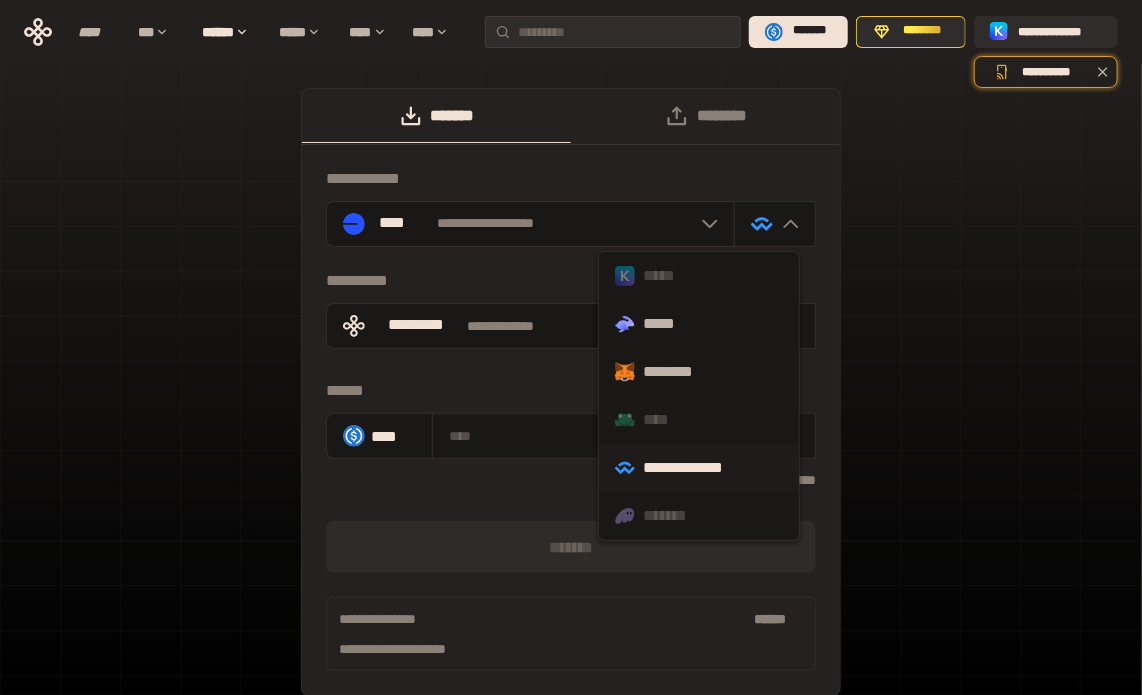 click on "*****" at bounding box center [699, 276] 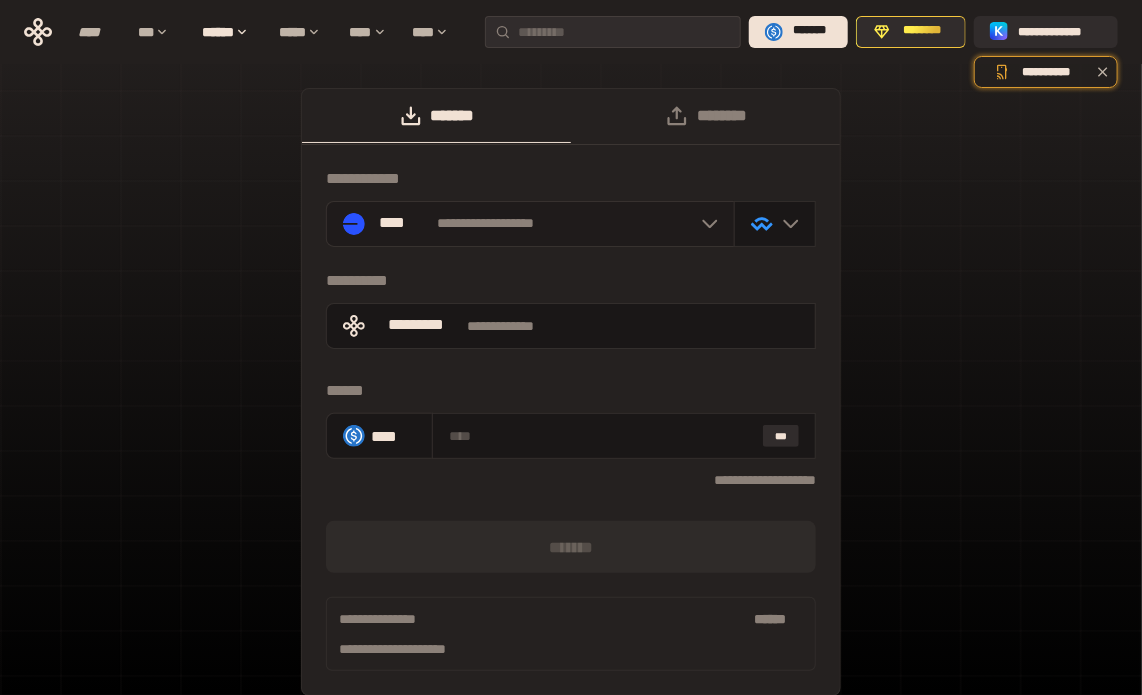 click on "**********" at bounding box center (530, 224) 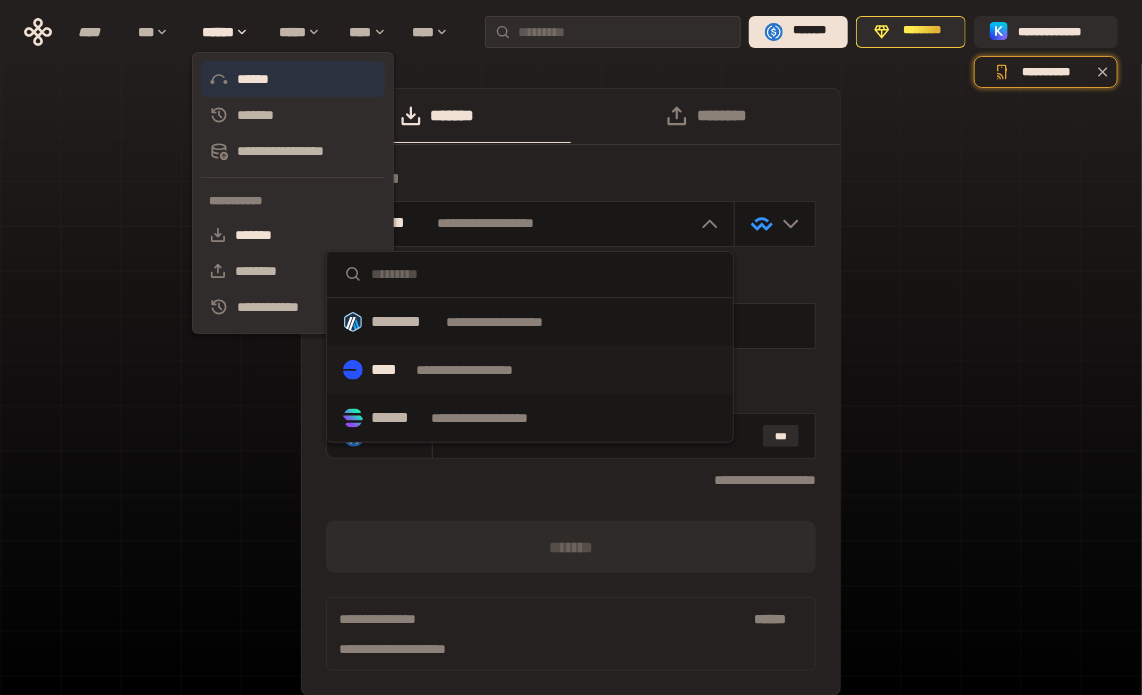 click on "******" at bounding box center (293, 79) 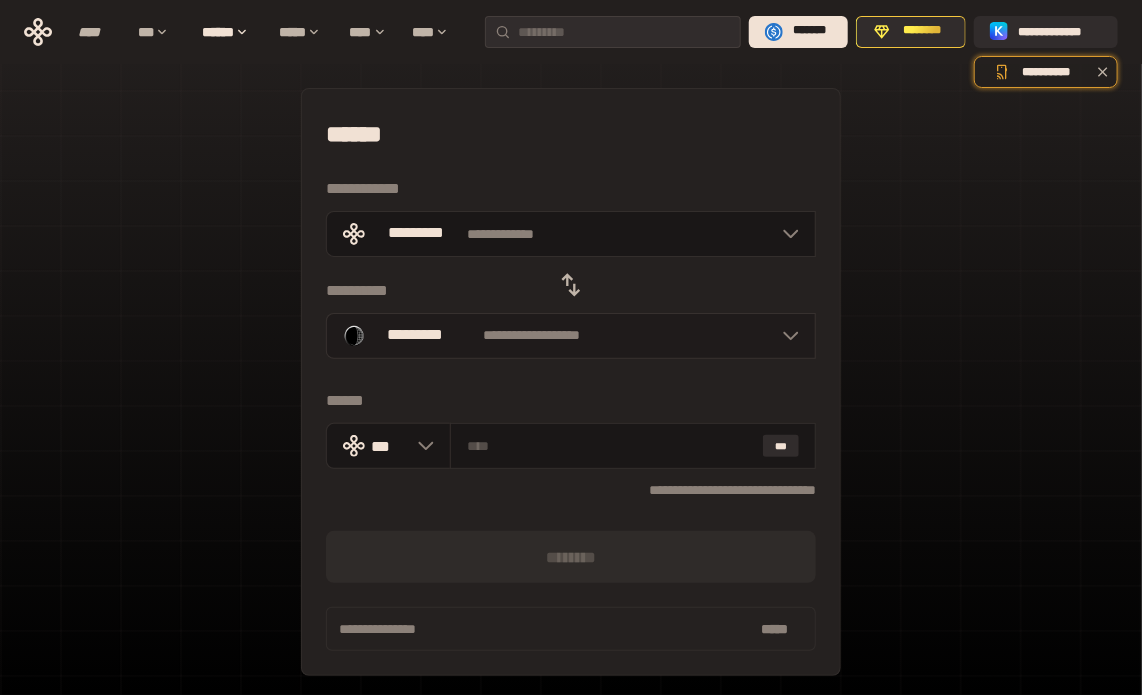 click on "**********" at bounding box center (571, 336) 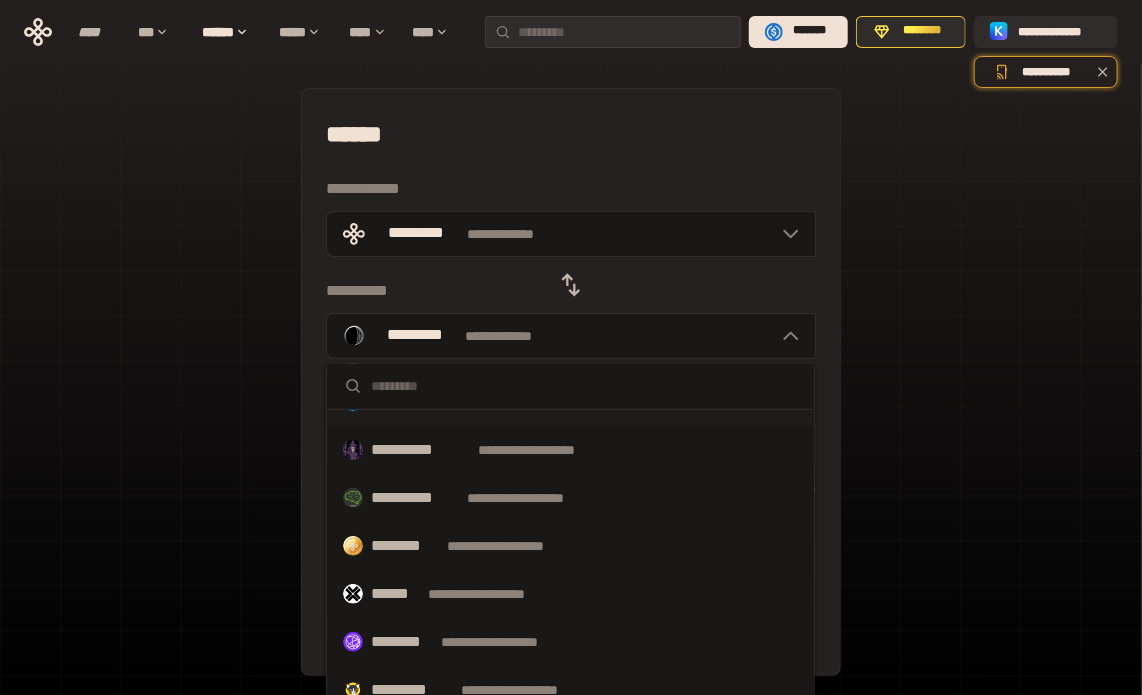 scroll, scrollTop: 322, scrollLeft: 0, axis: vertical 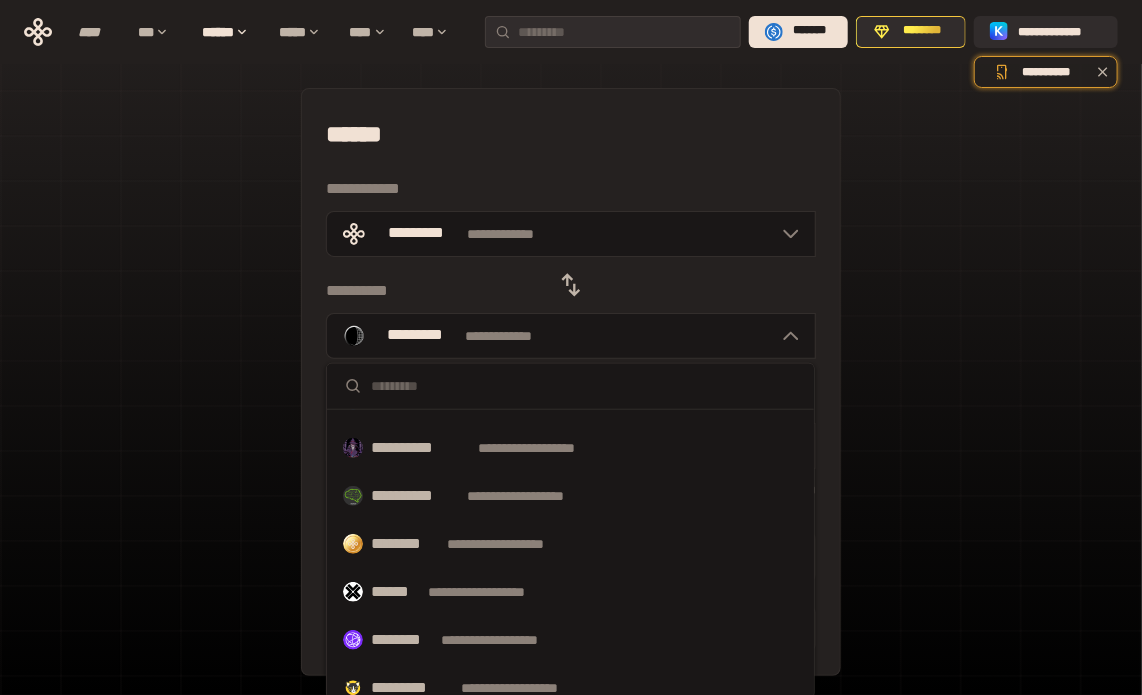 click at bounding box center (584, 386) 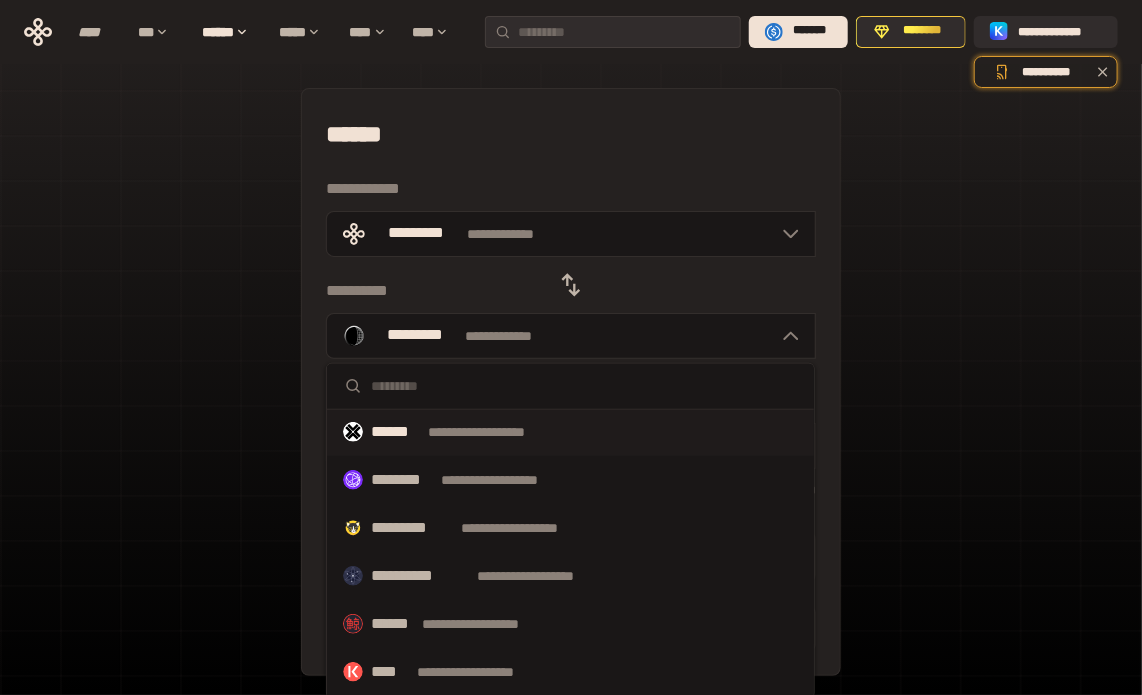 scroll, scrollTop: 623, scrollLeft: 0, axis: vertical 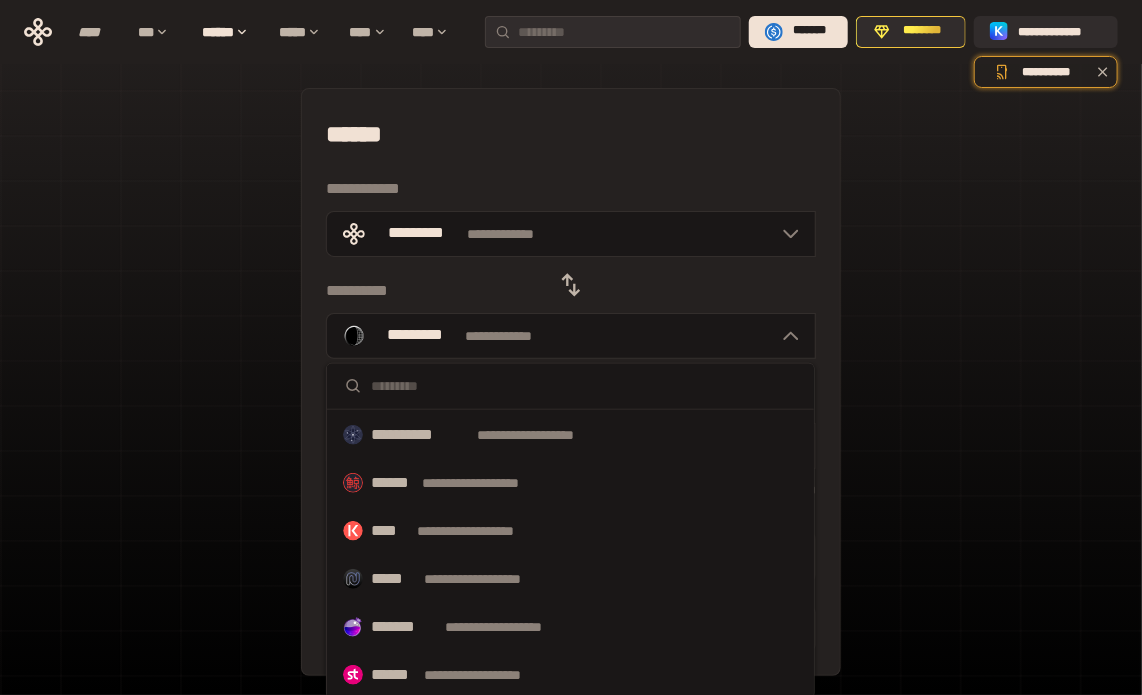 click on "**********" at bounding box center [491, 579] 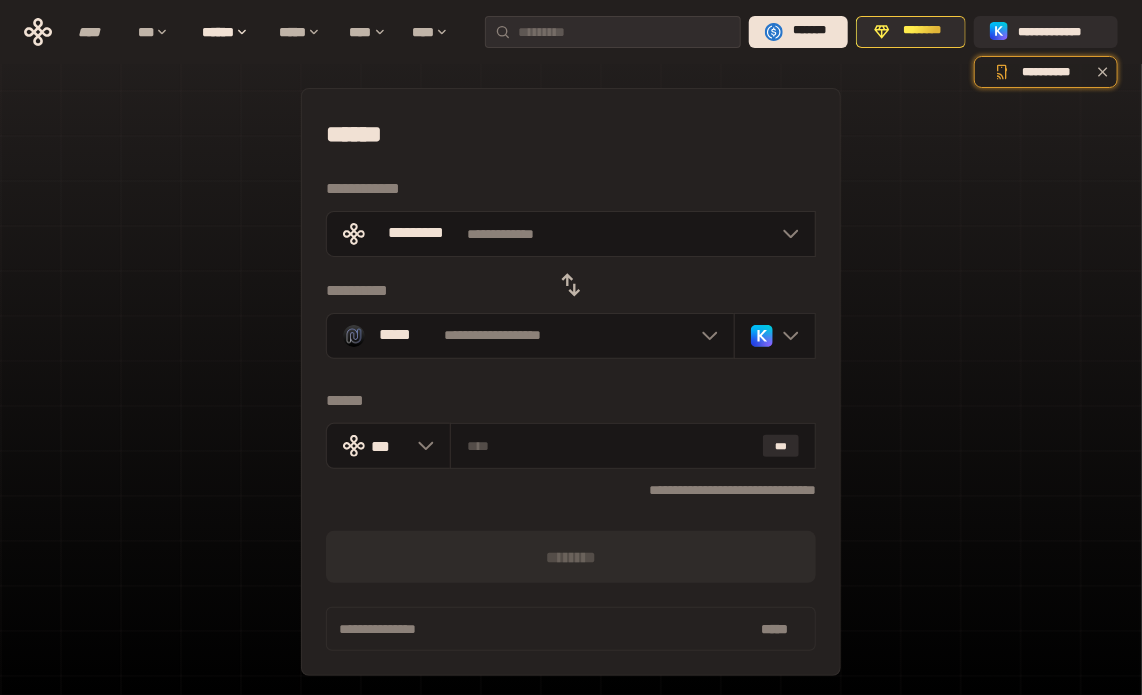 click 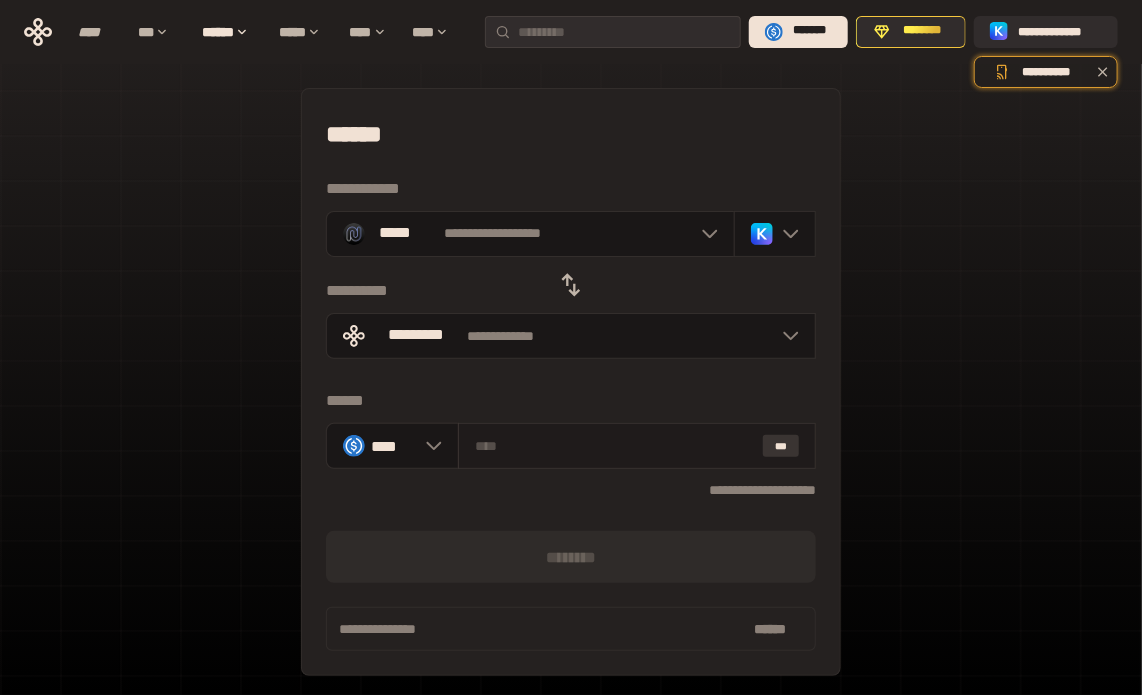 click on "***" at bounding box center [781, 446] 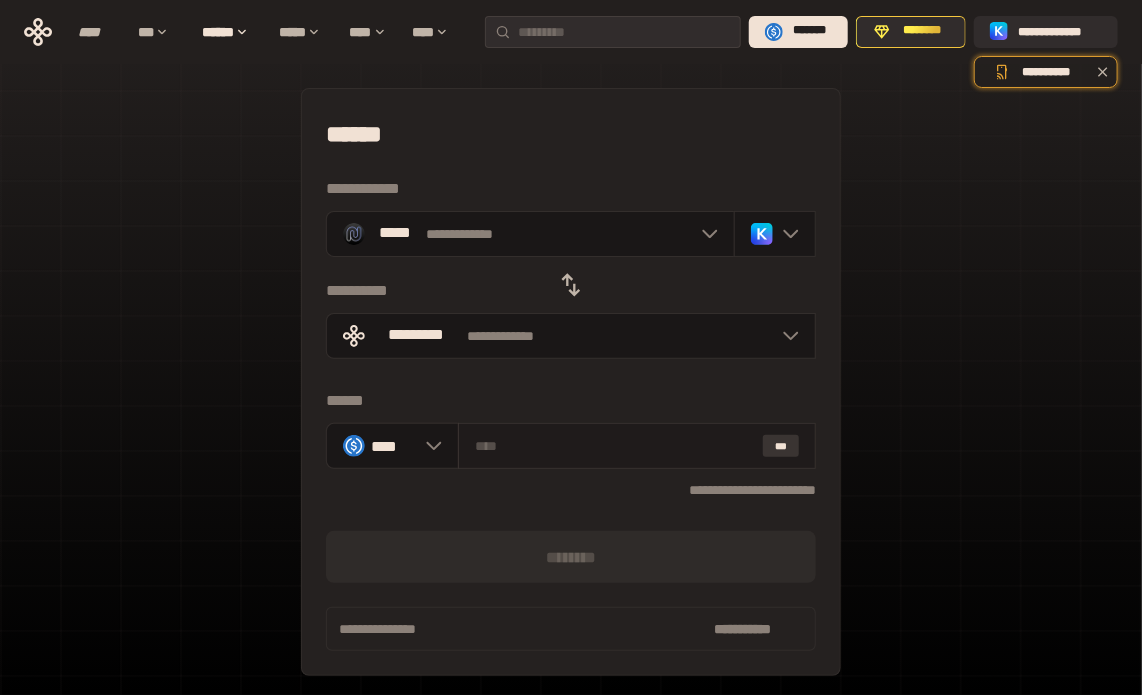 click on "***" at bounding box center [781, 446] 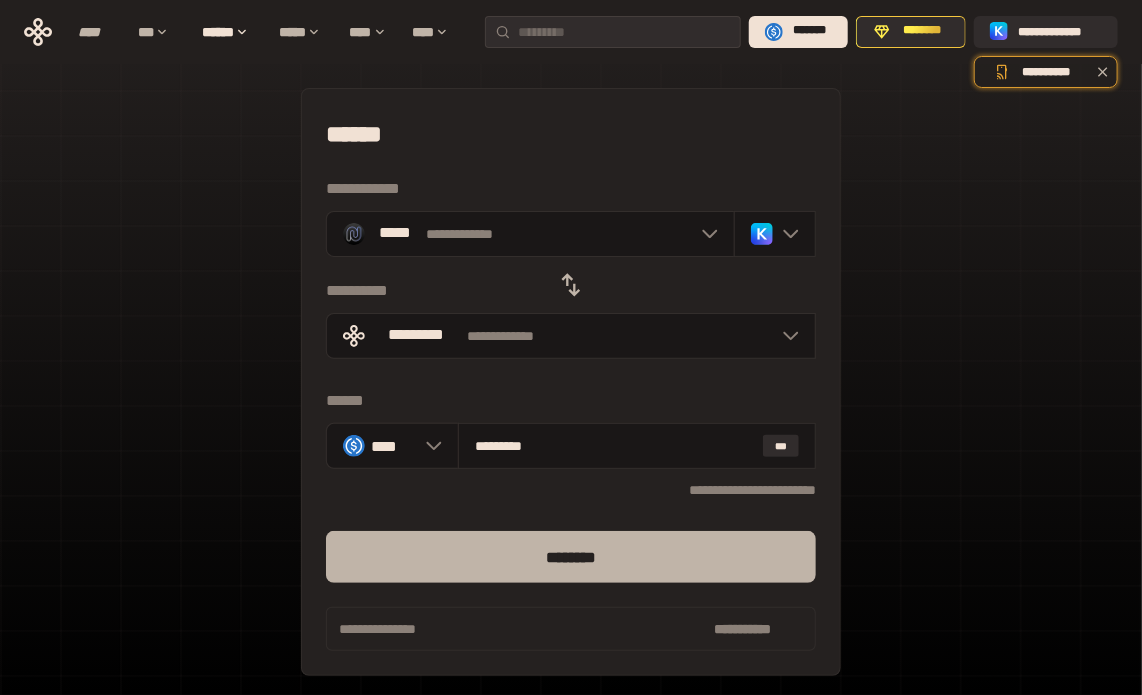click on "********" at bounding box center (571, 557) 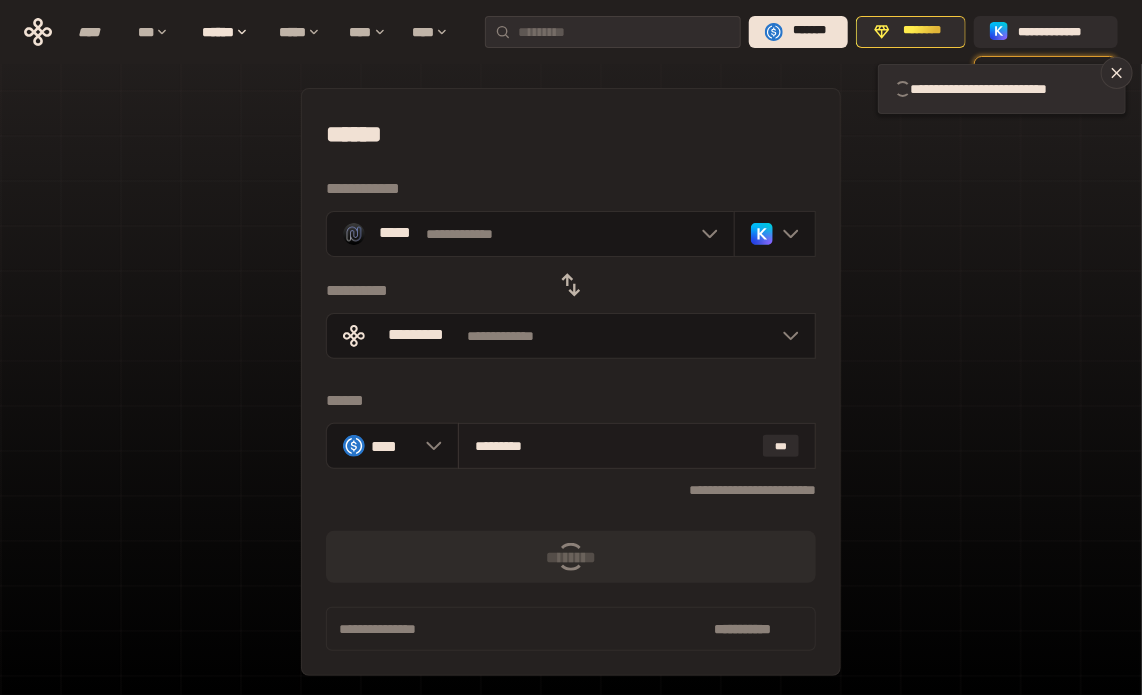 type 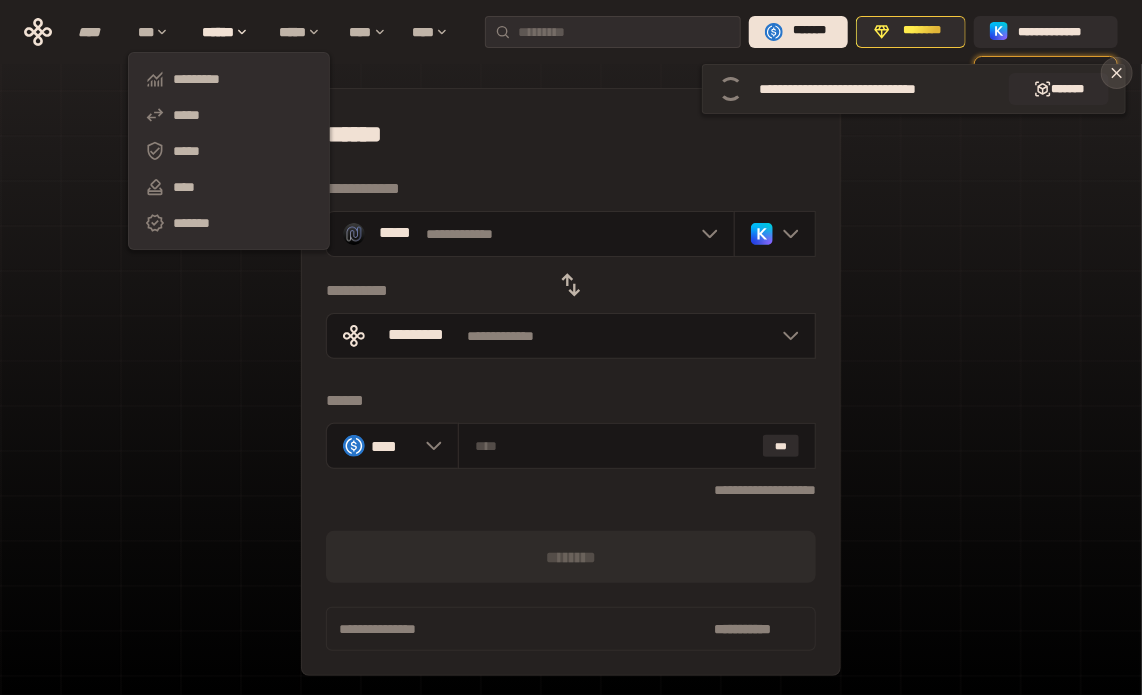click 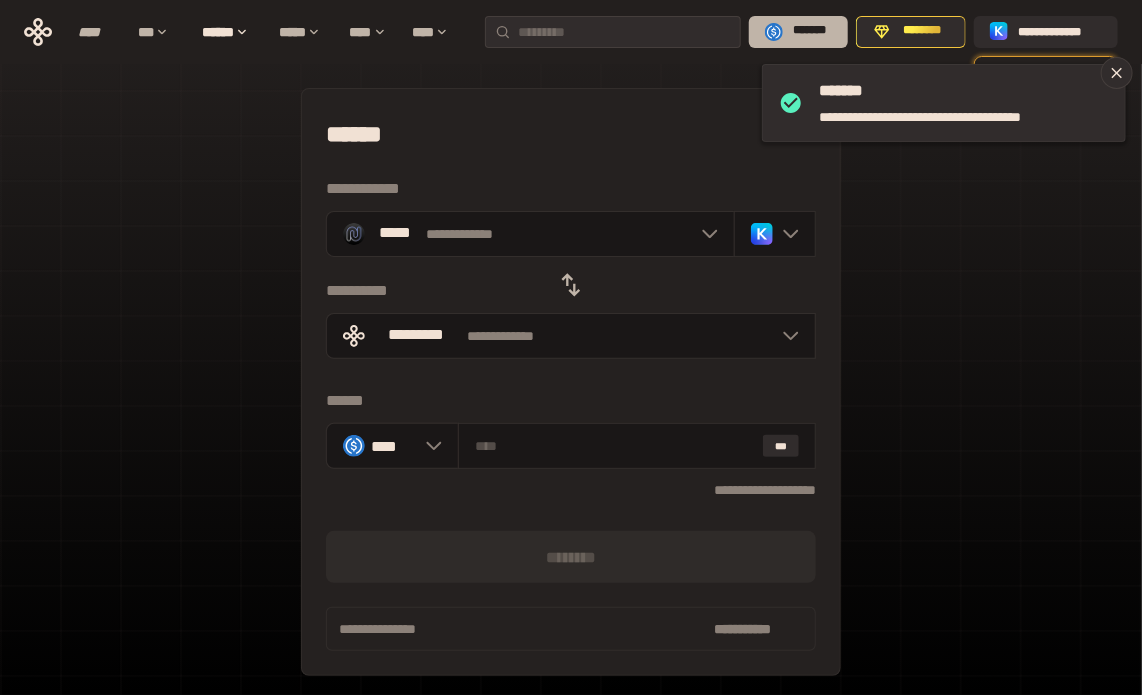 click 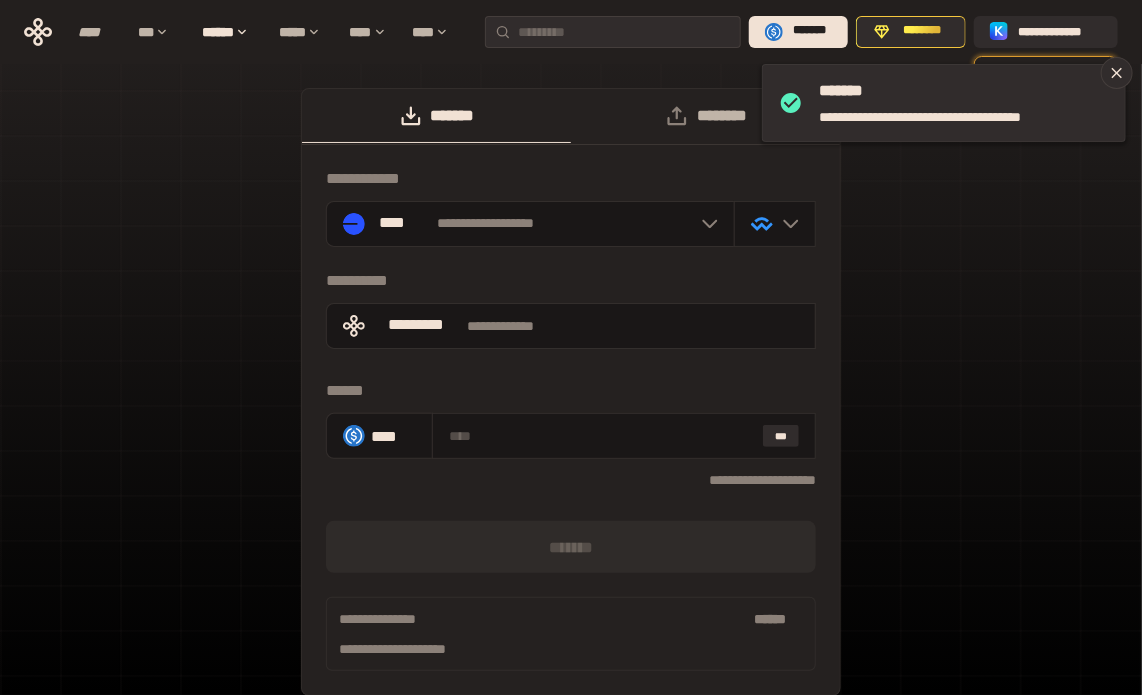 click on "********" at bounding box center (705, 116) 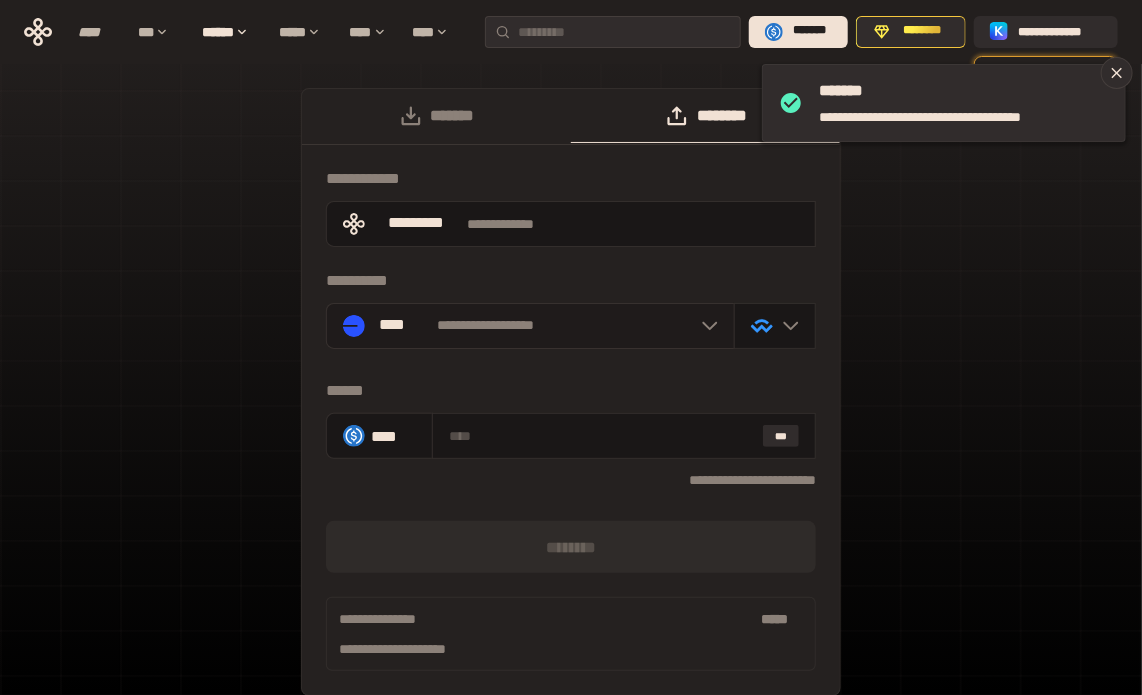 click at bounding box center [705, 326] 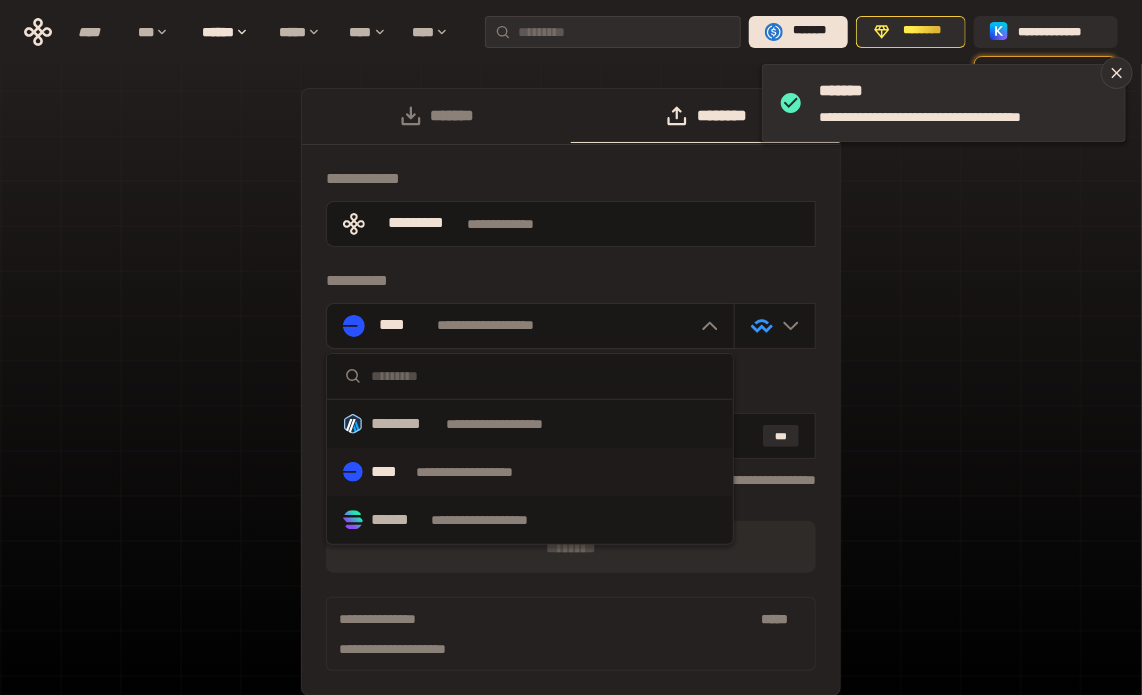 click on "[FIRST] [LAST] [COMPANY] [PRODUCT] [ADDRESS] [CITY] [STATE] [ZIP] [PHONE] [EMAIL] [DATE] [CREDIT_CARD]" at bounding box center [571, 402] 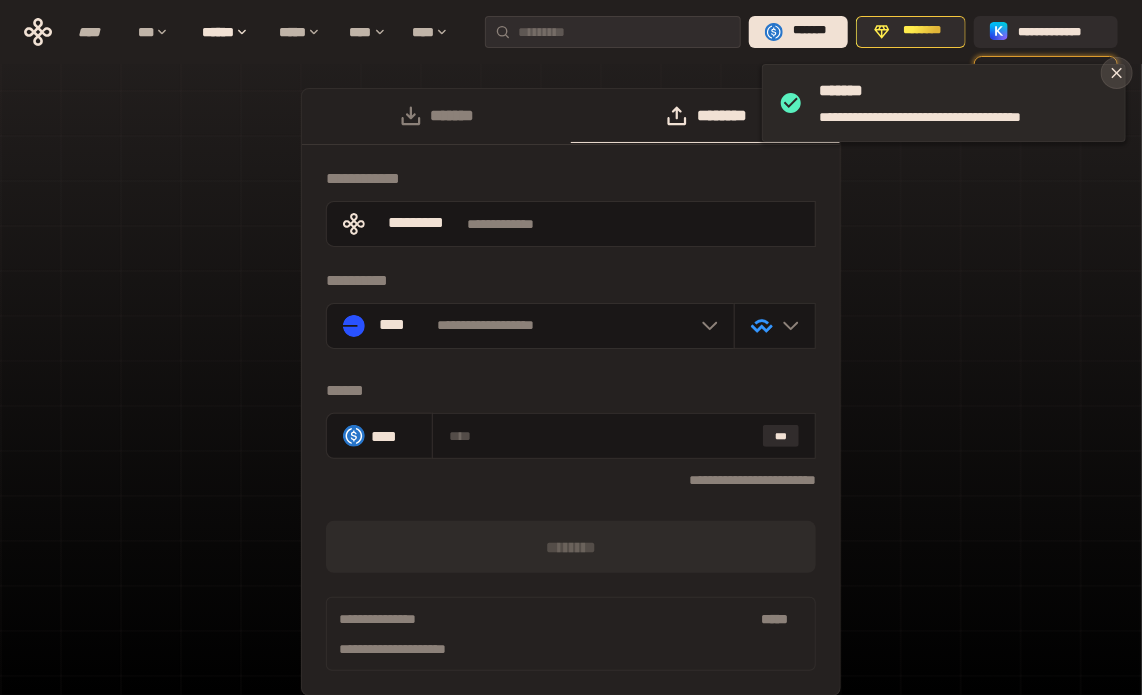 click 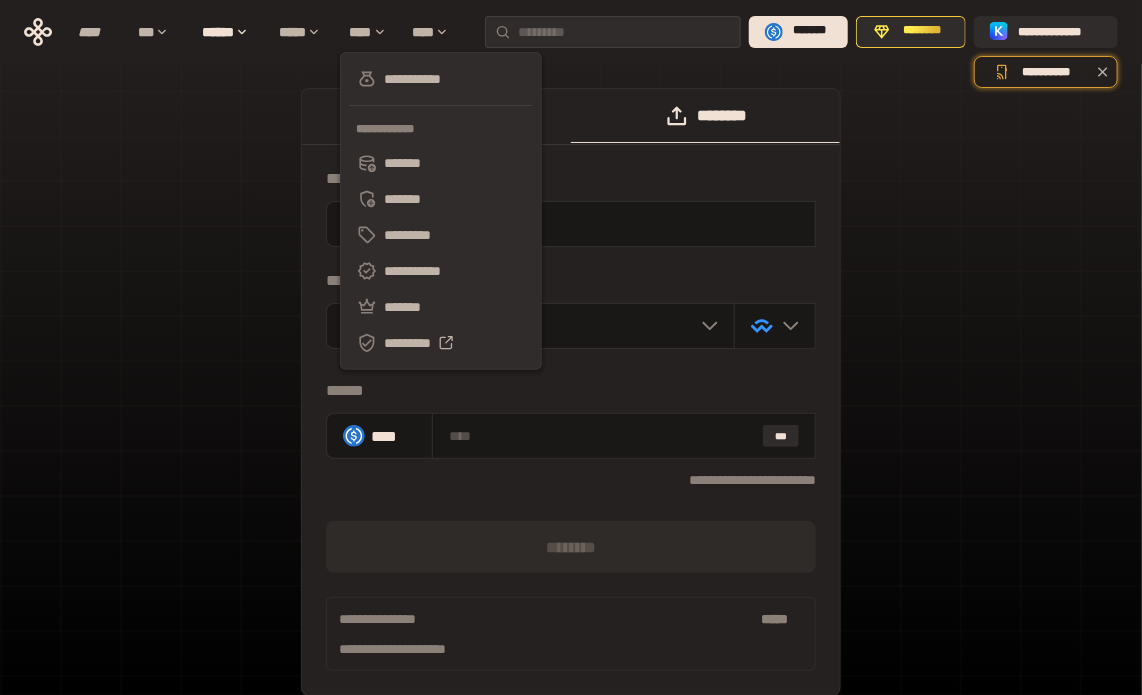 click on "[FIRST] [LAST] [COMPANY] [PRODUCT] [ADDRESS] [CITY] [STATE] [ZIP] [PHONE] [EMAIL] [DATE] [CREDIT_CARD]" at bounding box center [571, 402] 